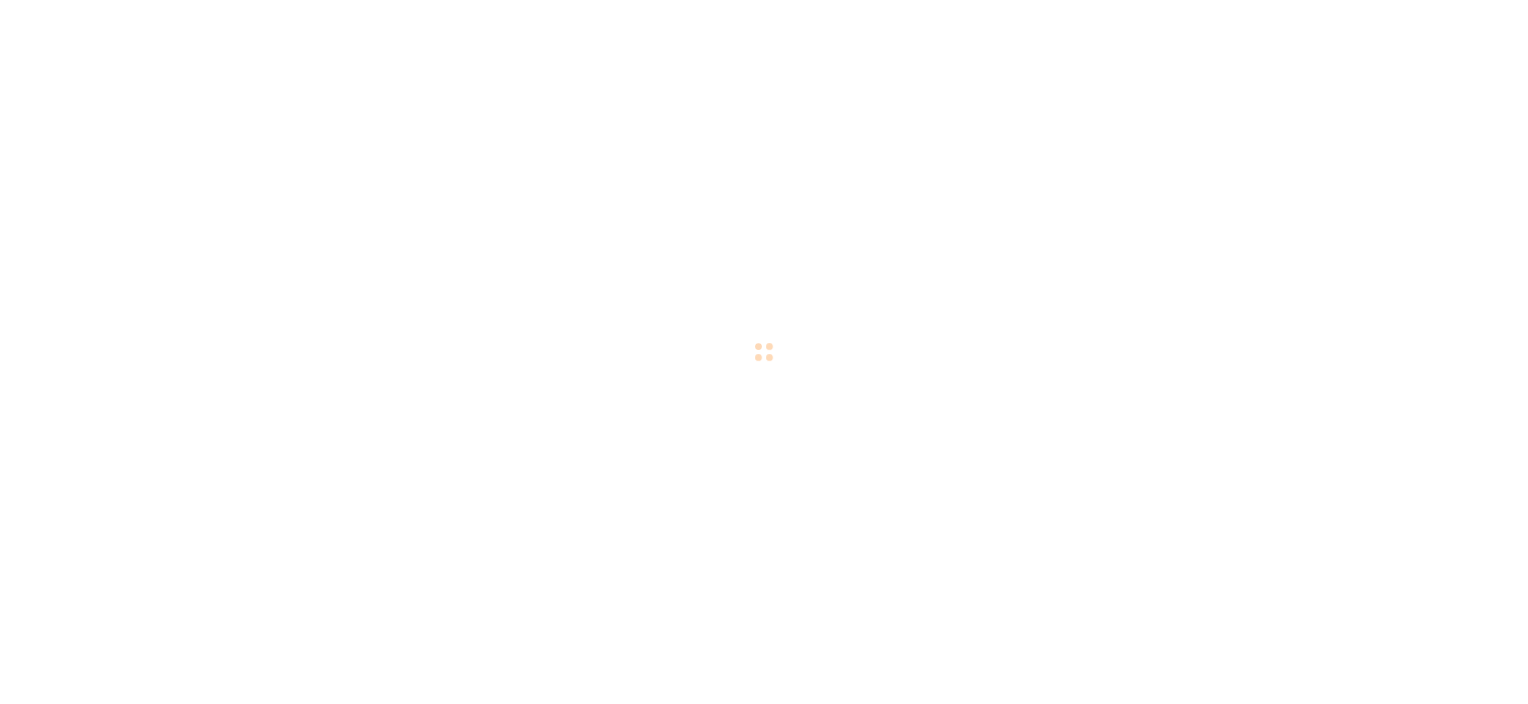 scroll, scrollTop: 0, scrollLeft: 0, axis: both 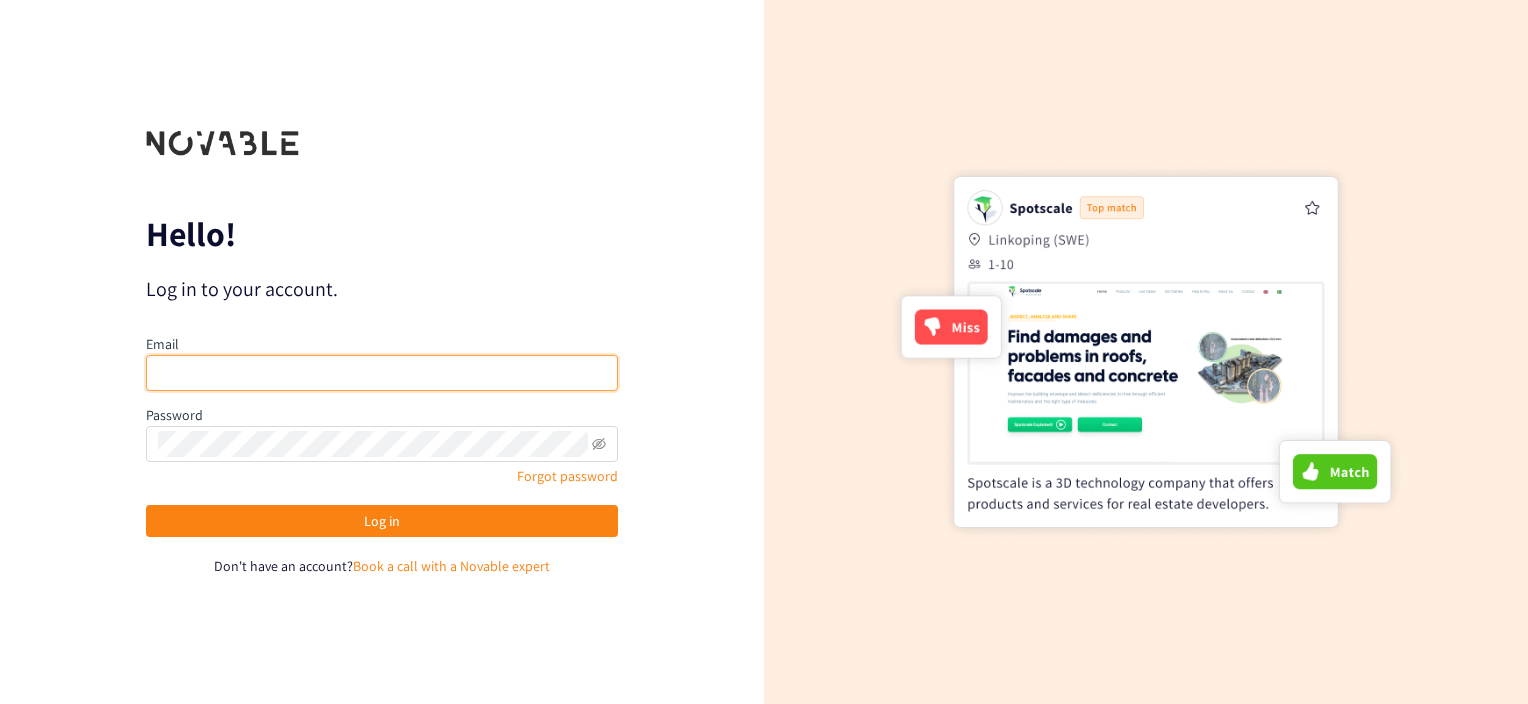 click at bounding box center (382, 373) 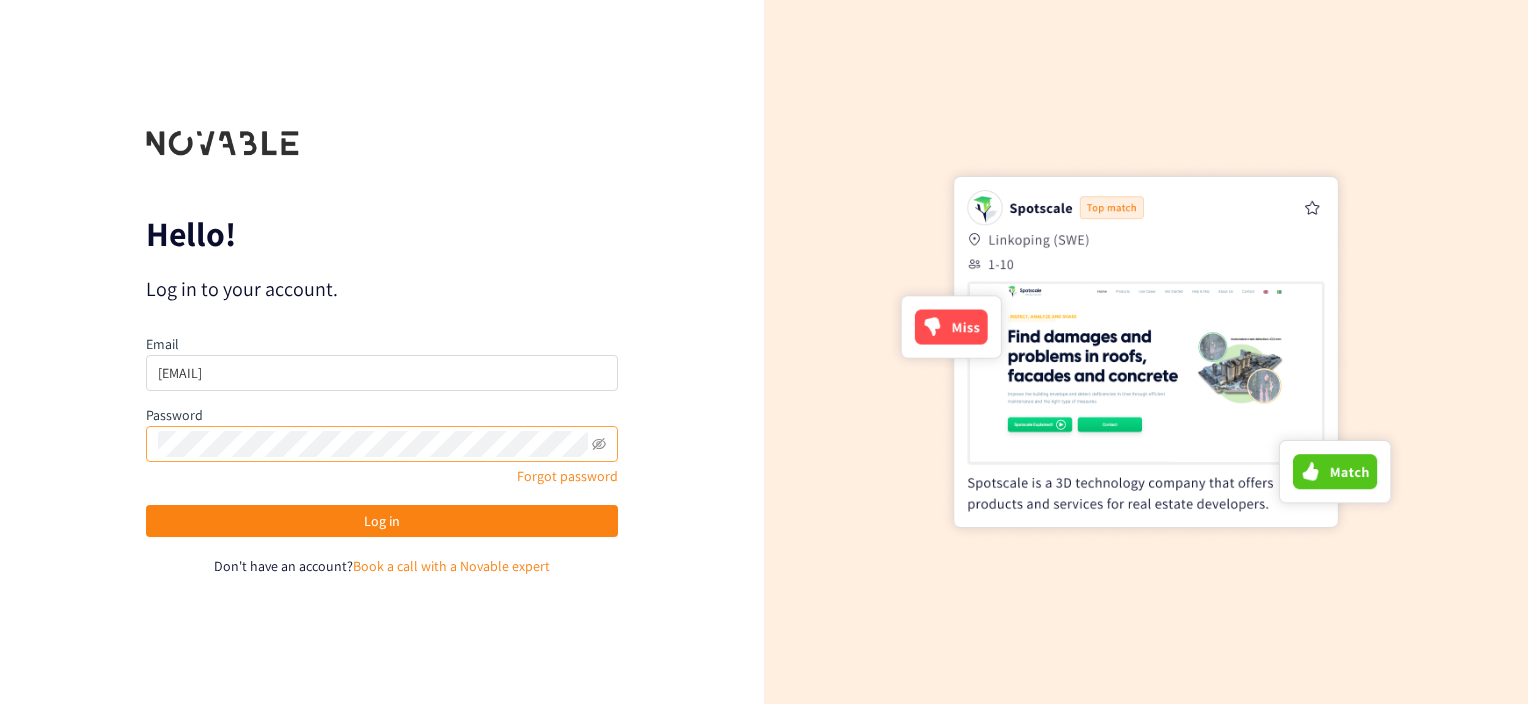 click at bounding box center (382, 444) 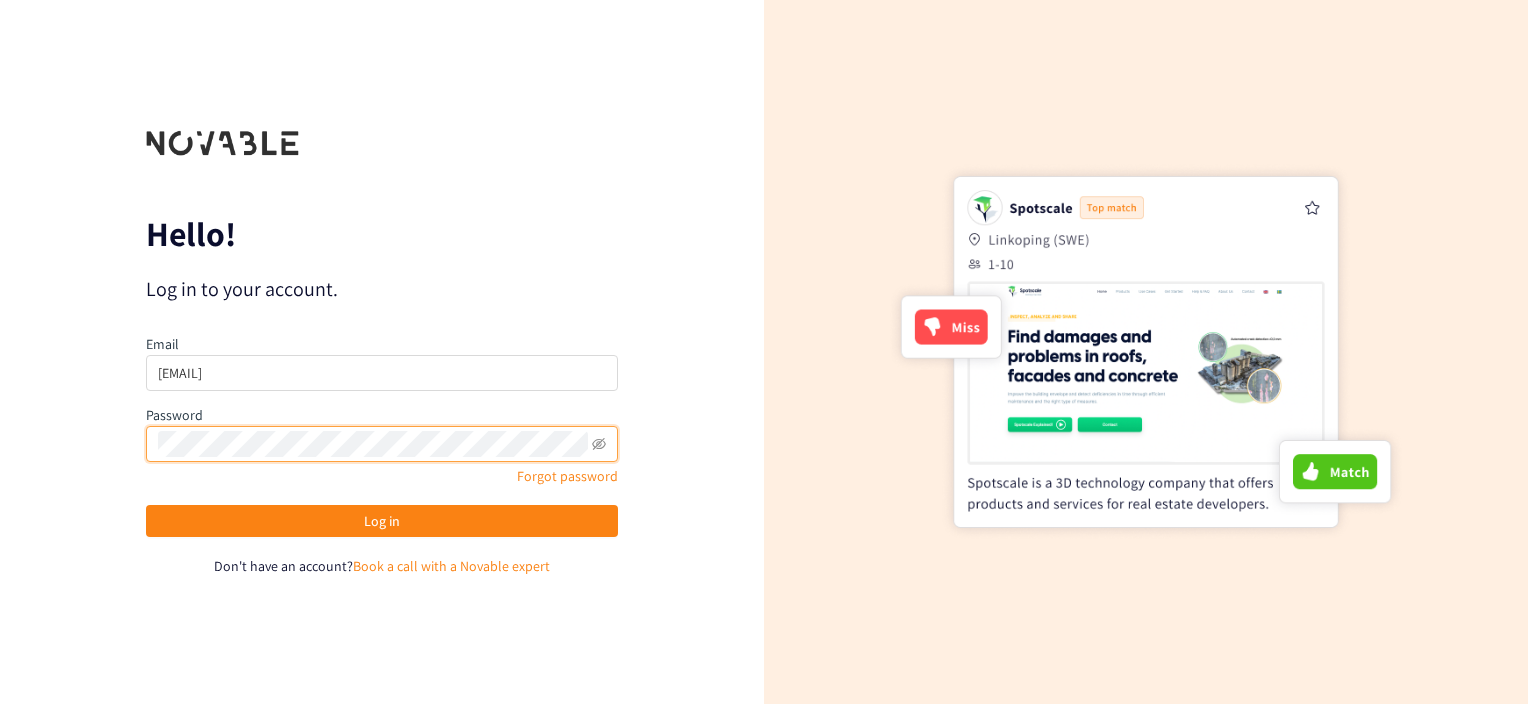 click on "Log in" at bounding box center [382, 521] 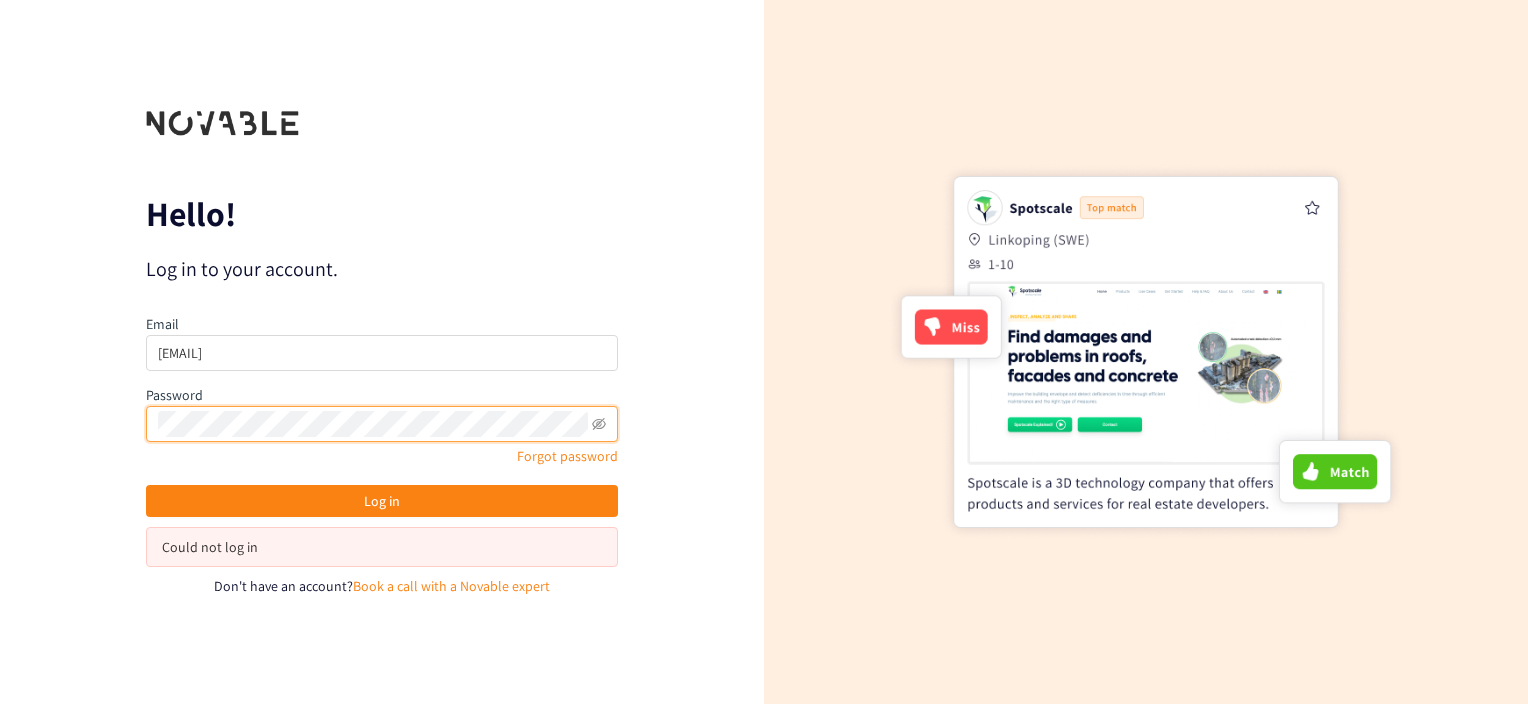 click on "Log in" at bounding box center (382, 501) 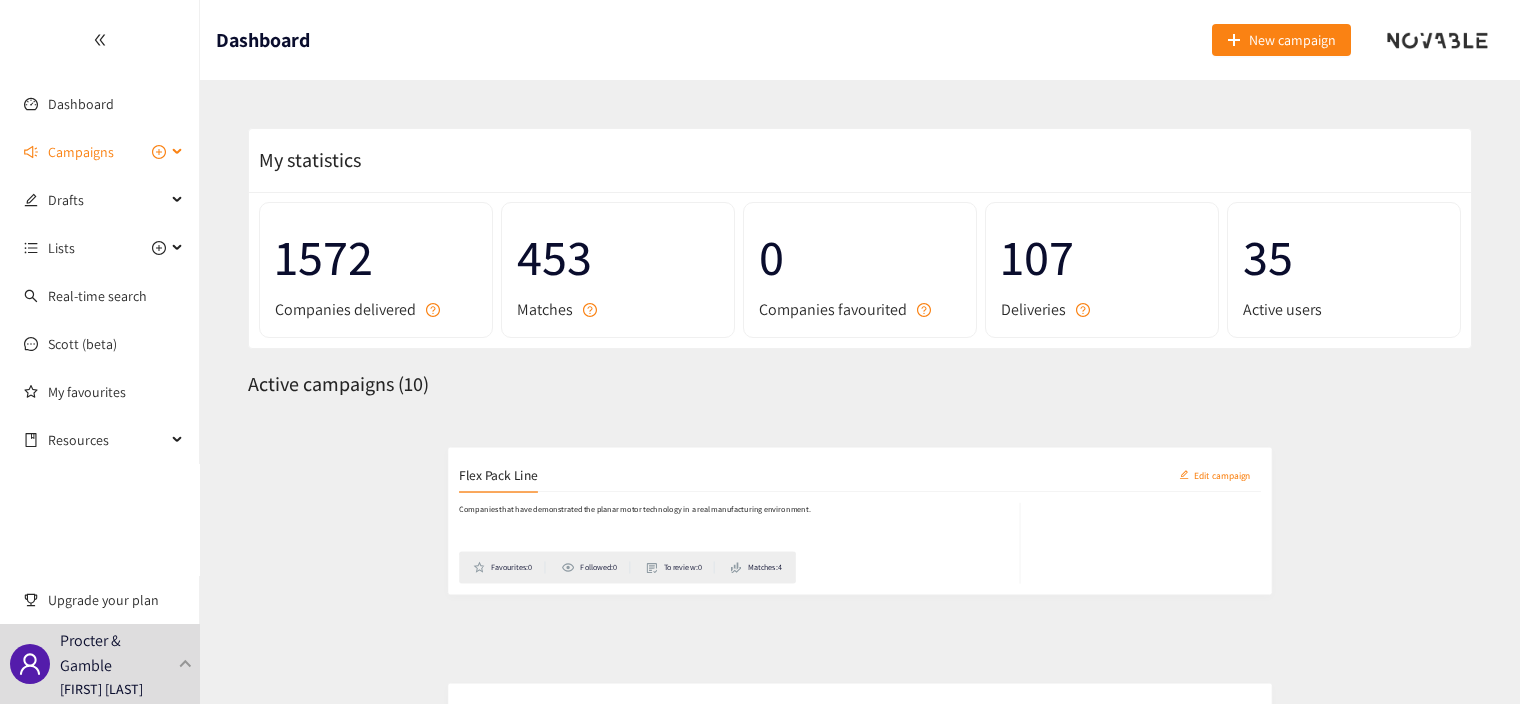 click at bounding box center [179, 152] 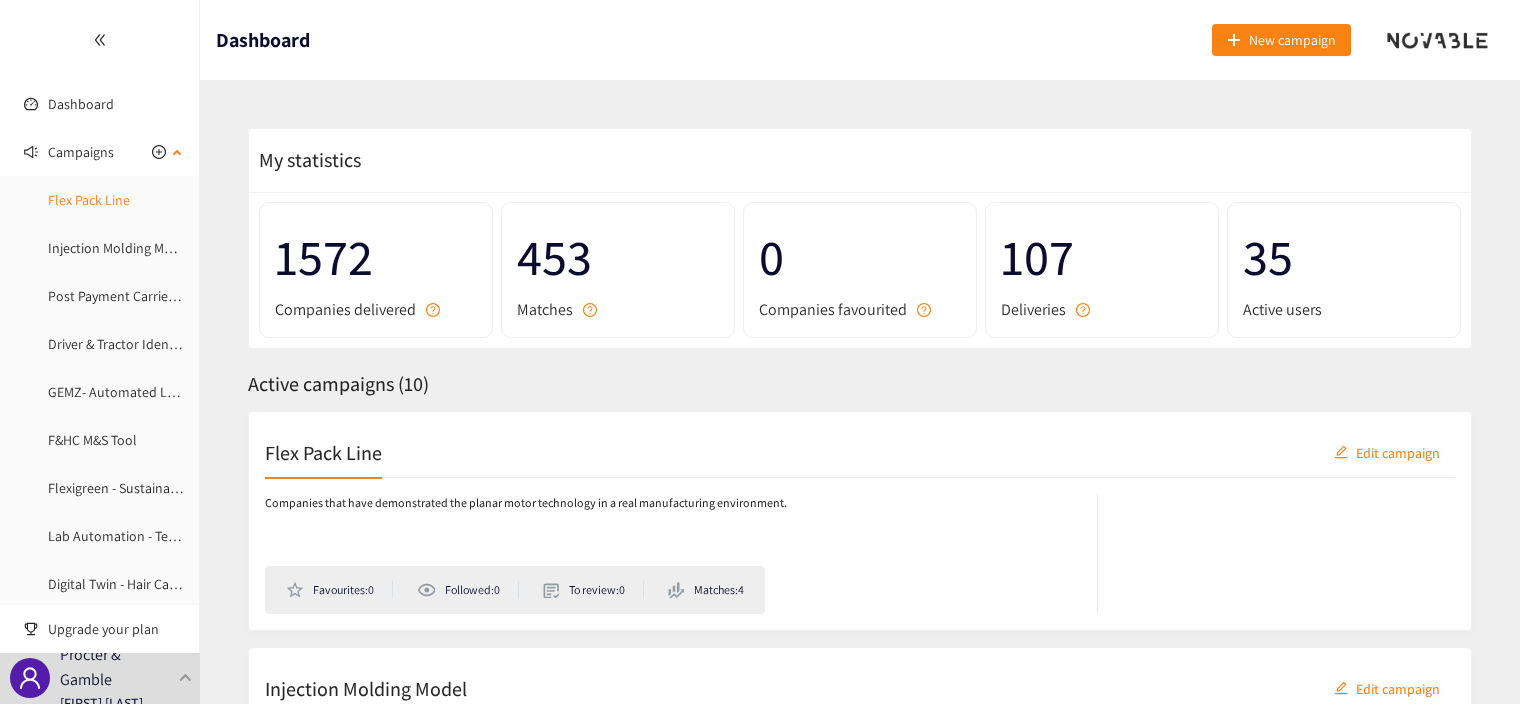 click on "Flex Pack Line" at bounding box center (89, 200) 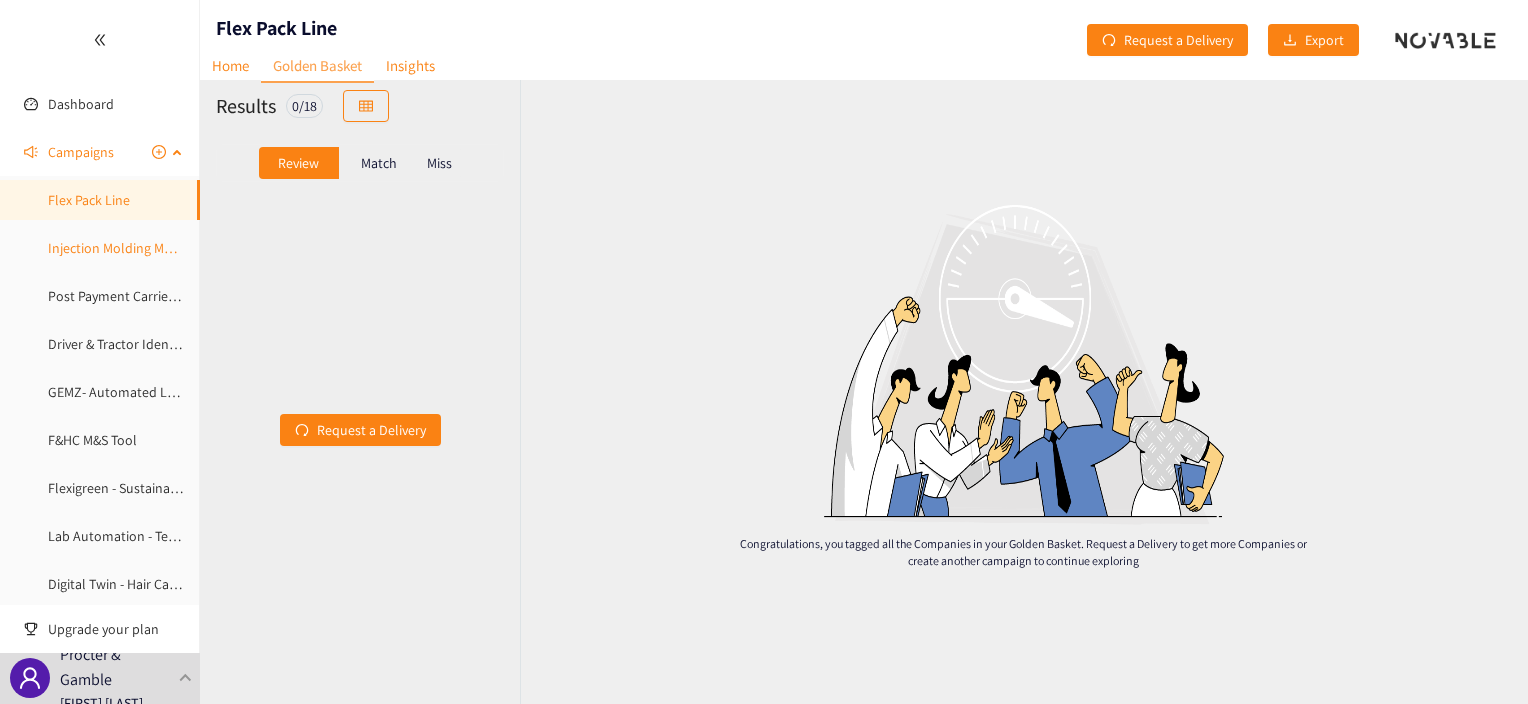 click on "Injection Molding Model" at bounding box center [119, 248] 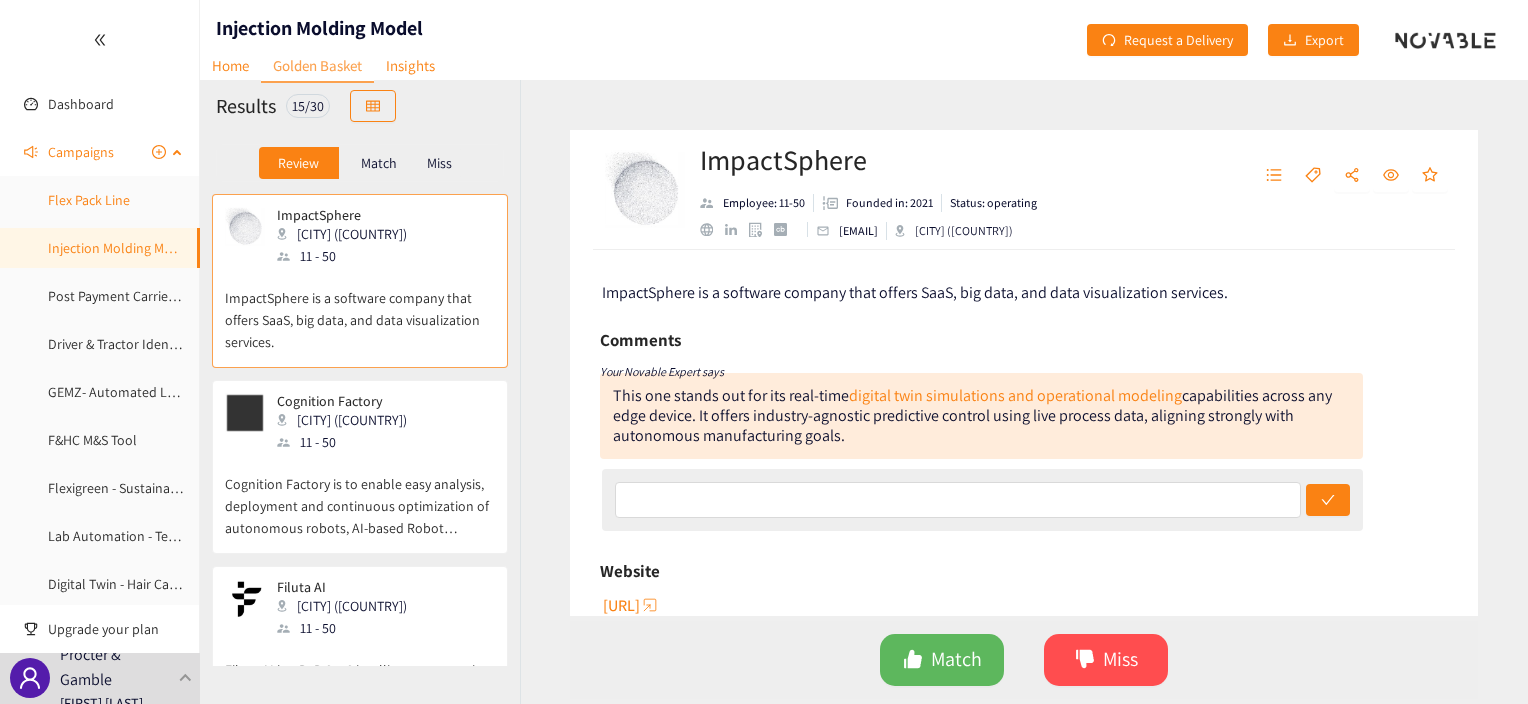click on "Flex Pack Line" at bounding box center (89, 200) 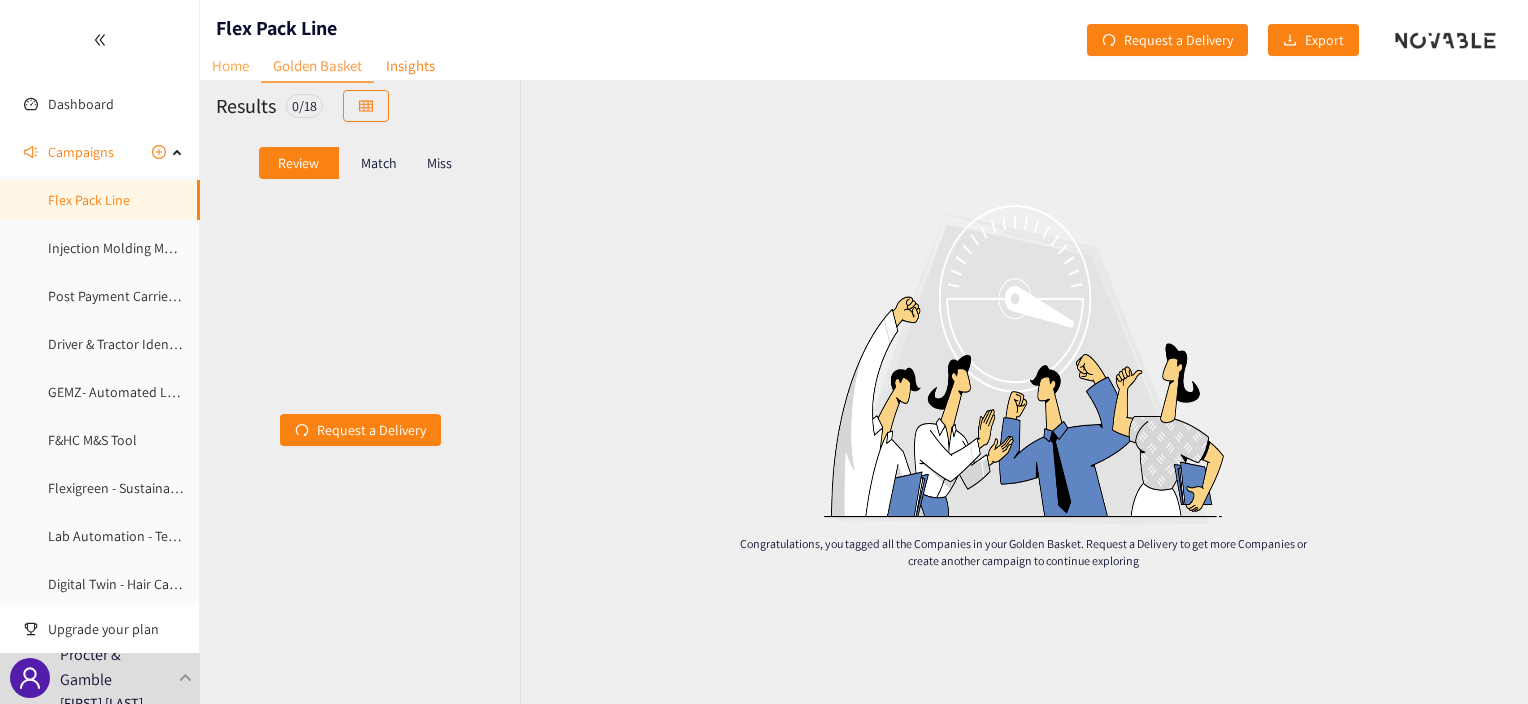 click on "Home" at bounding box center [230, 65] 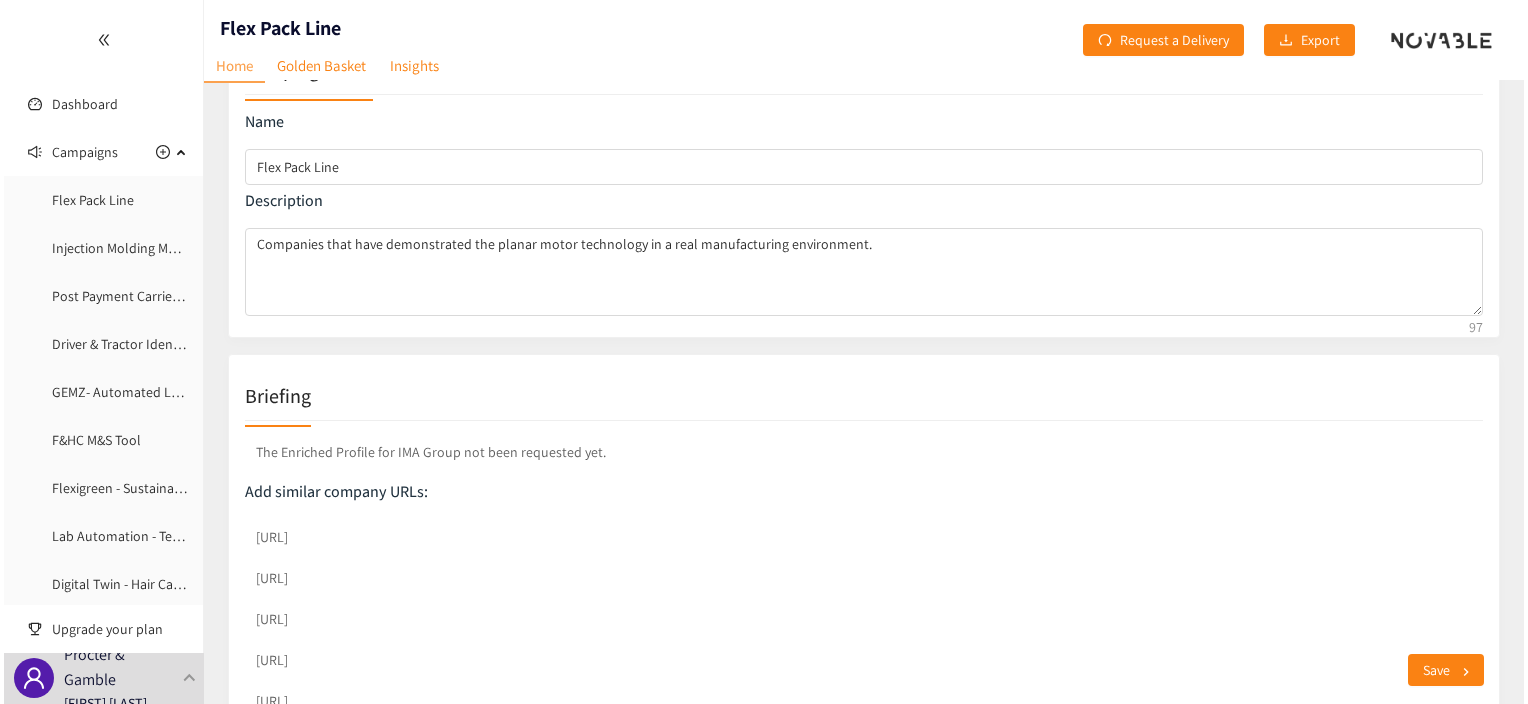 scroll, scrollTop: 0, scrollLeft: 0, axis: both 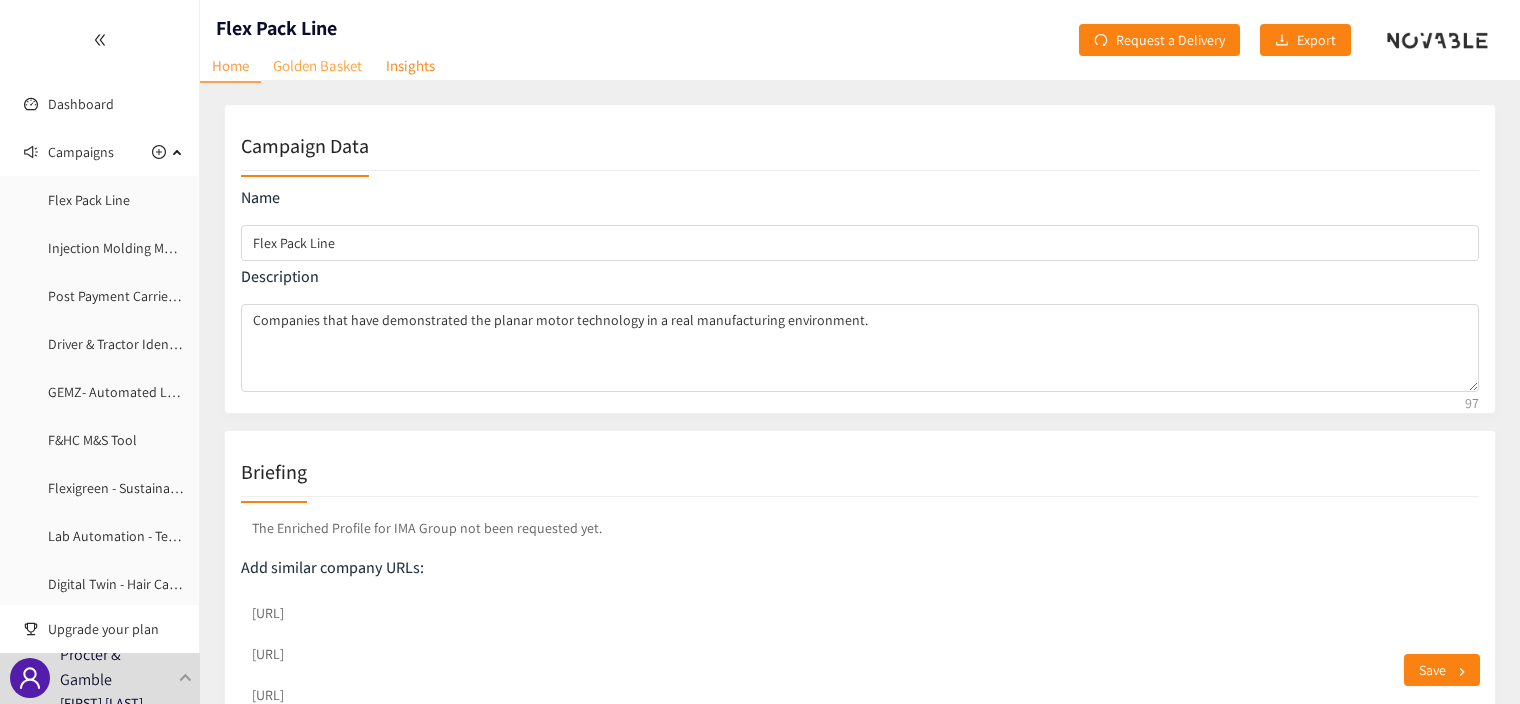 click on "Golden Basket" at bounding box center [317, 65] 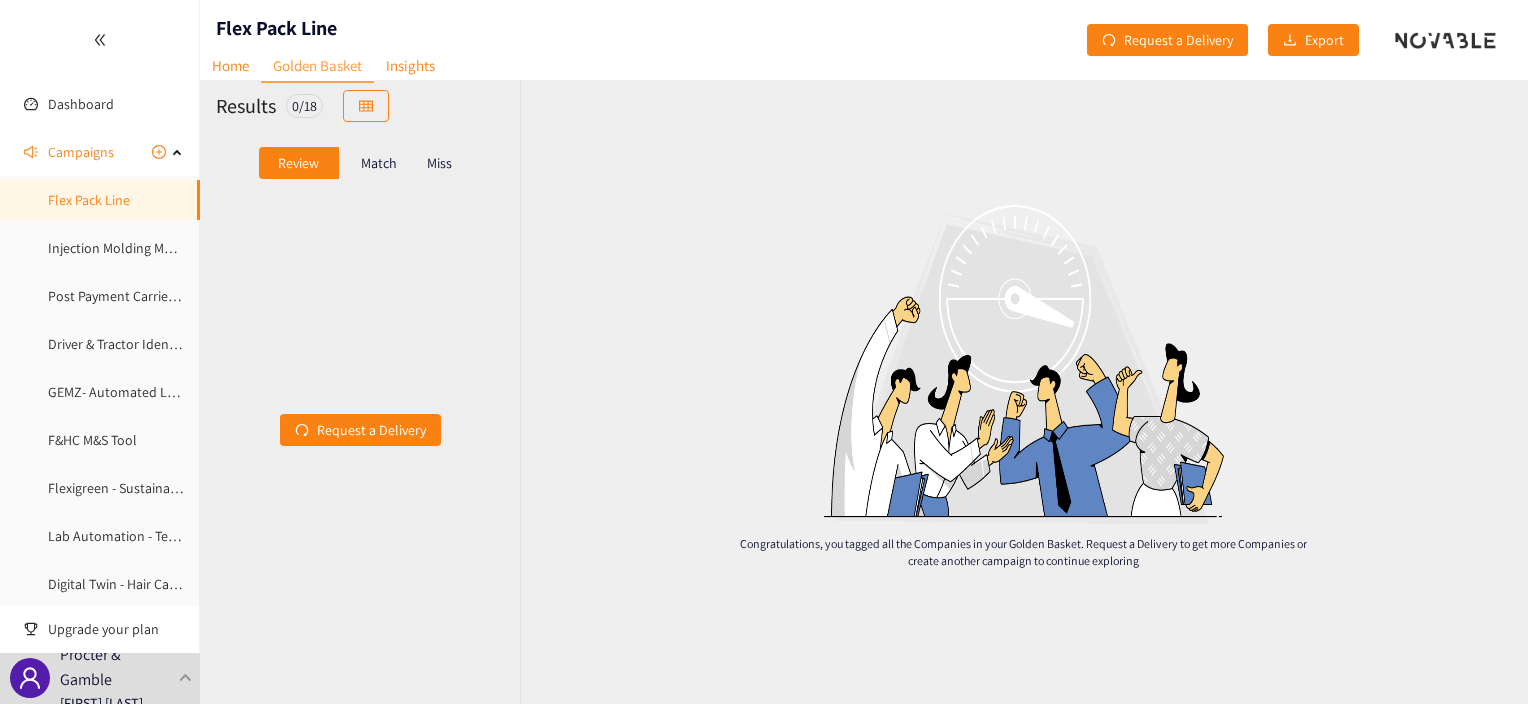 click on "Match" at bounding box center [379, 163] 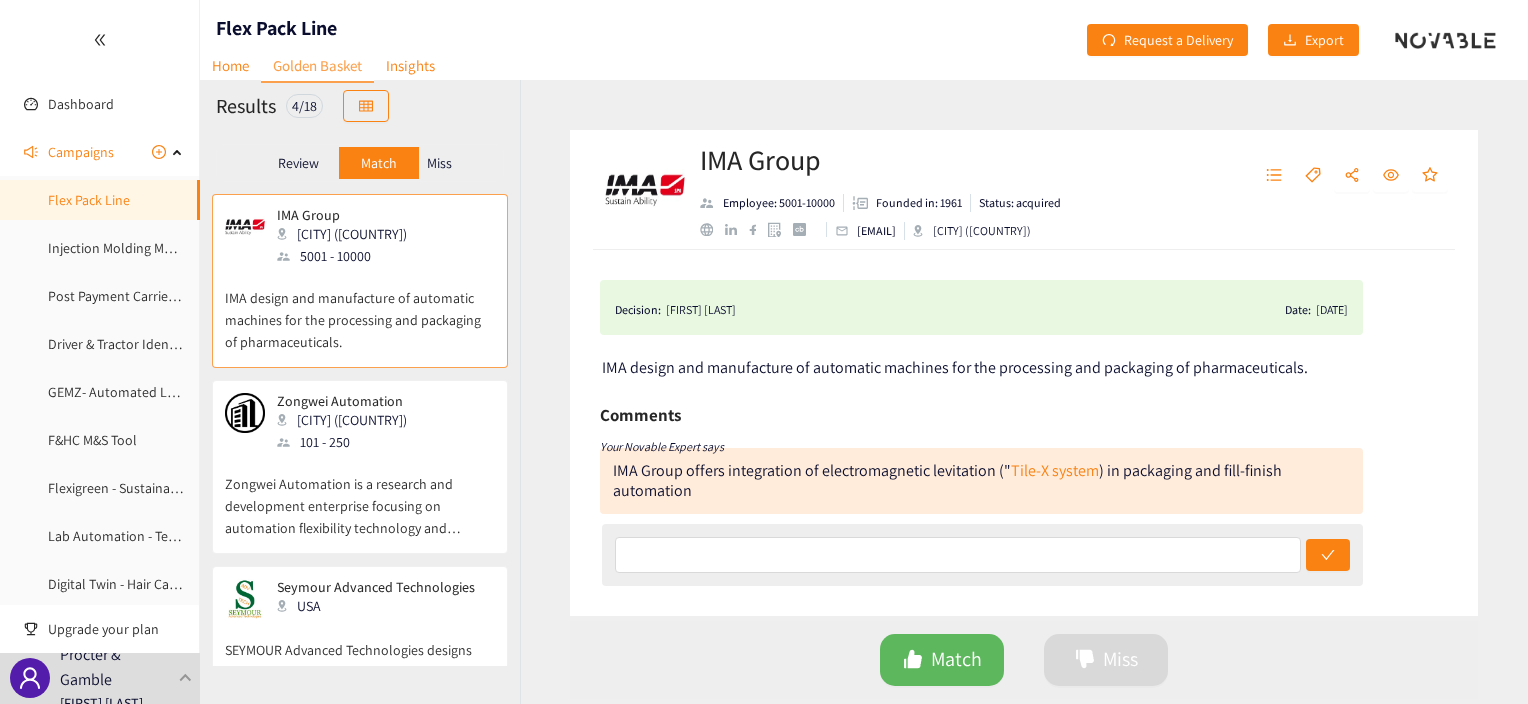 click on "Review" at bounding box center [299, 163] 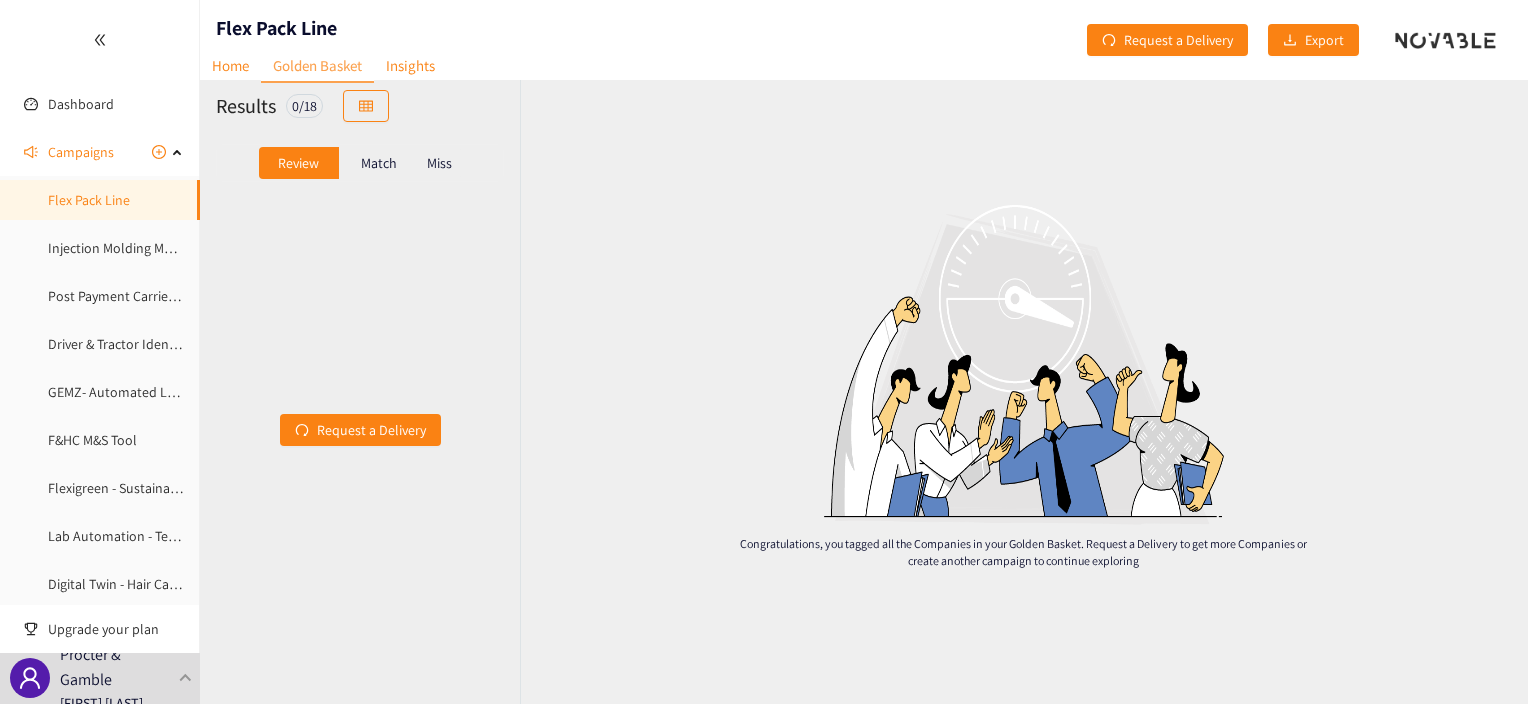 click on "Match" at bounding box center (379, 163) 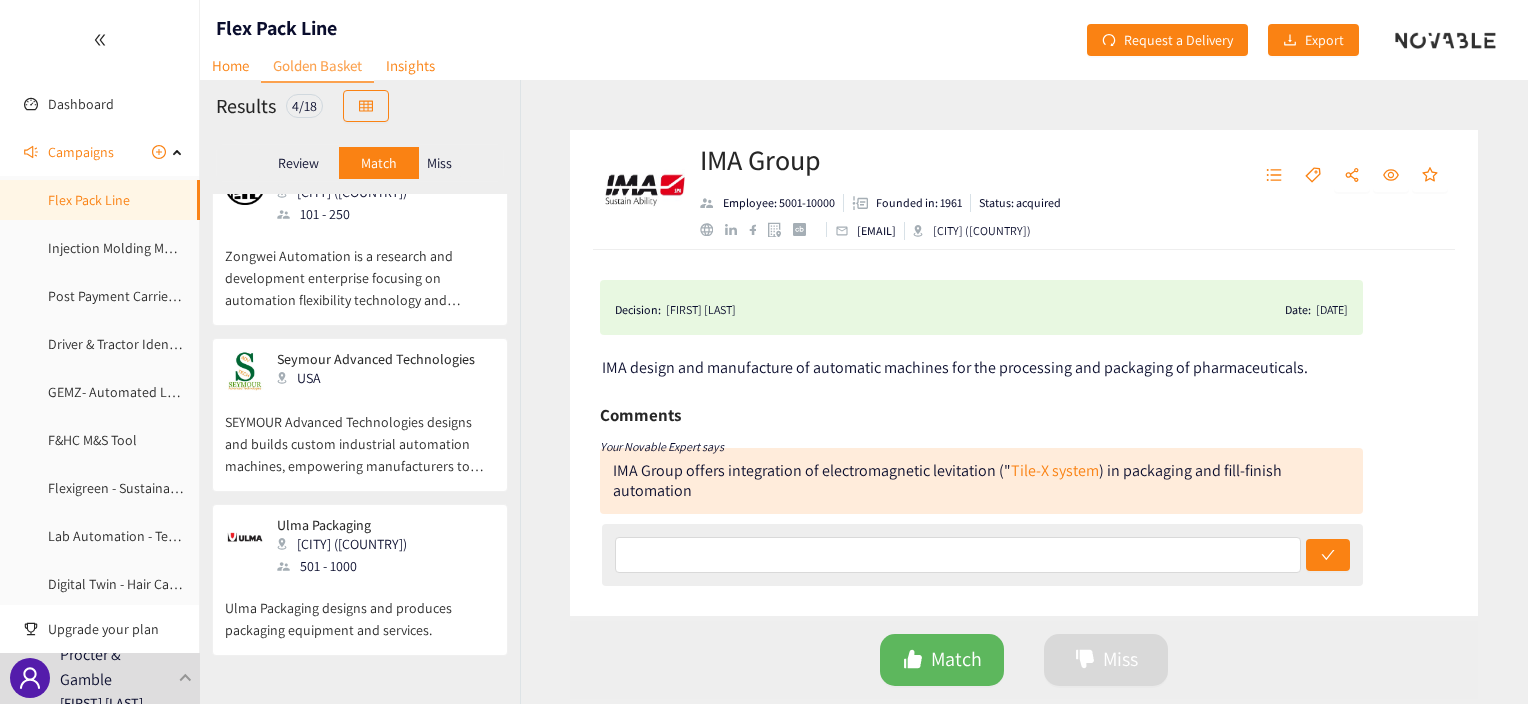 scroll, scrollTop: 0, scrollLeft: 0, axis: both 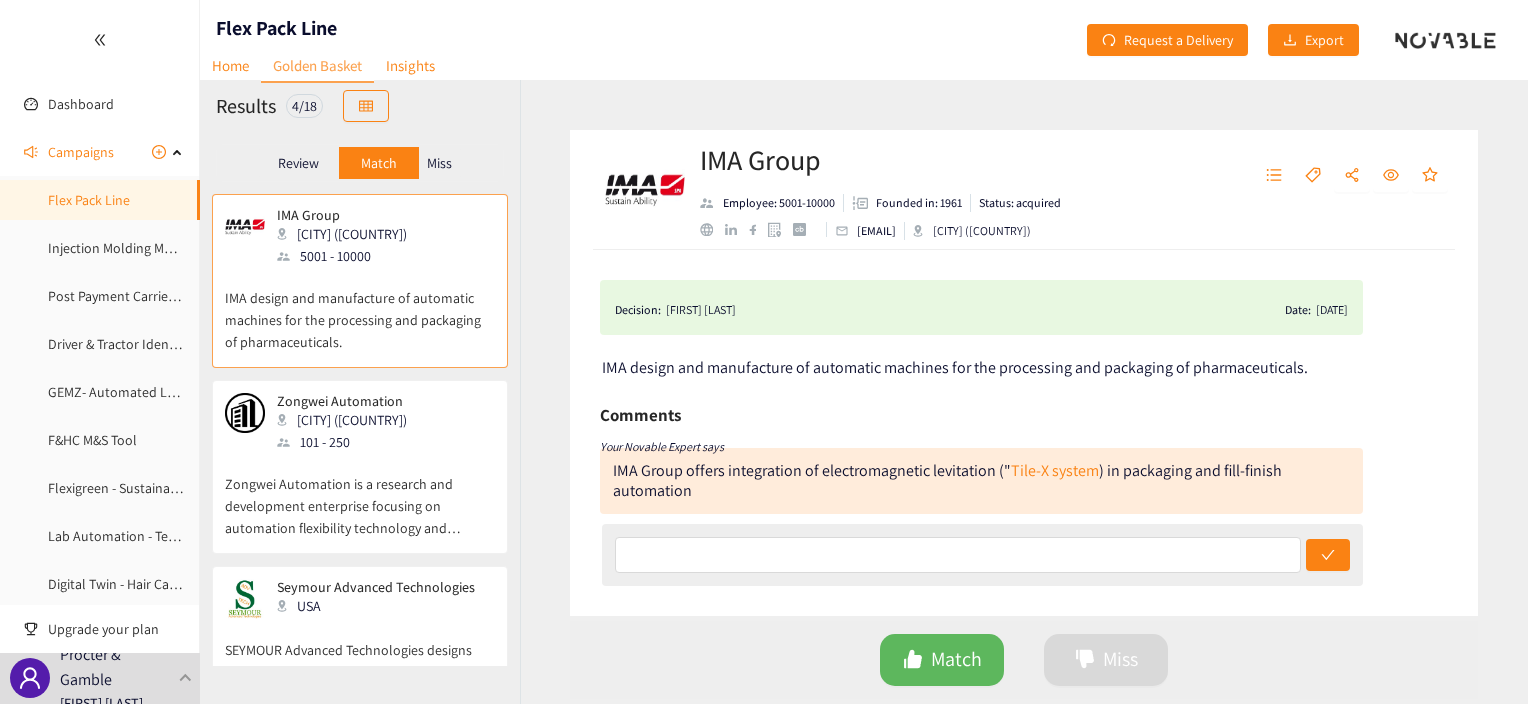 click on "IMA design and manufacture of automatic machines for the processing and packaging of pharmaceuticals." at bounding box center (360, 310) 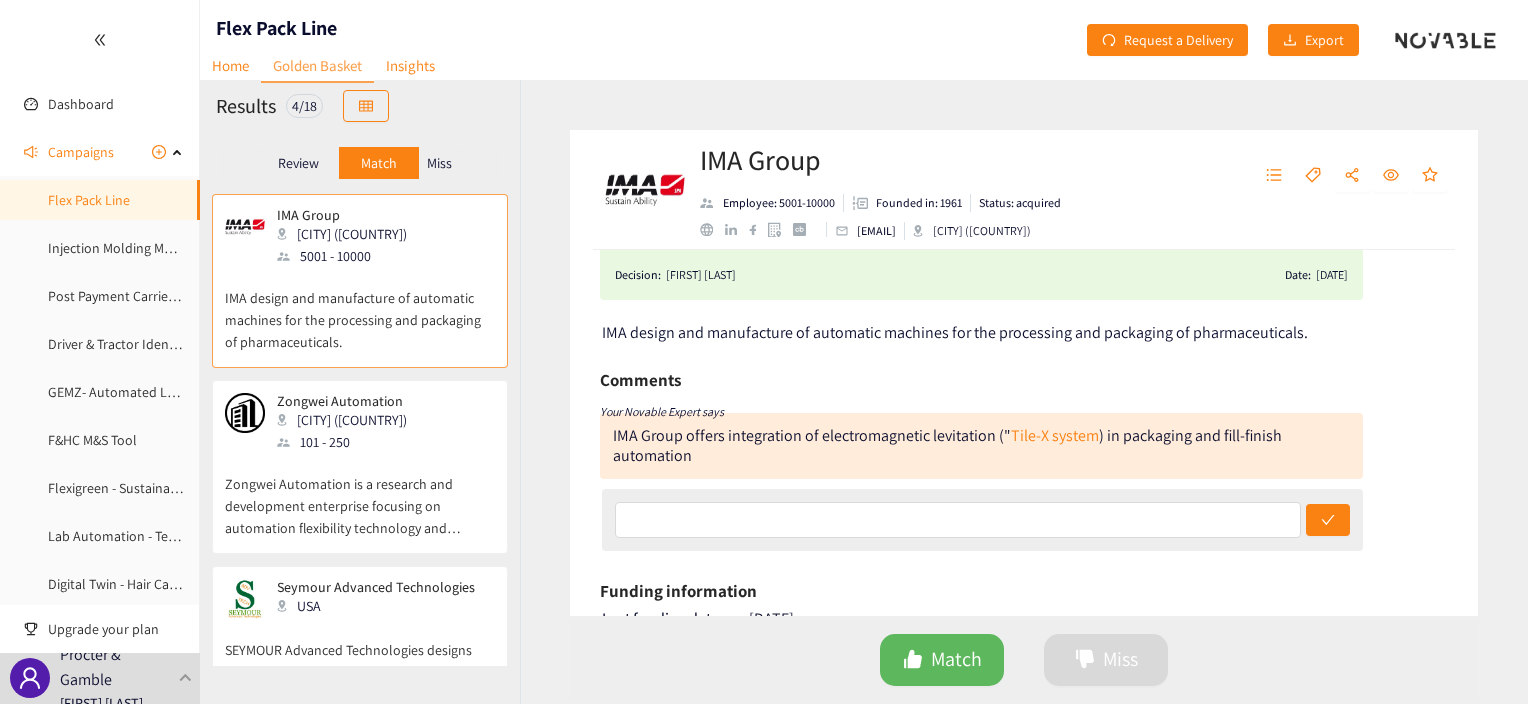 scroll, scrollTop: 0, scrollLeft: 0, axis: both 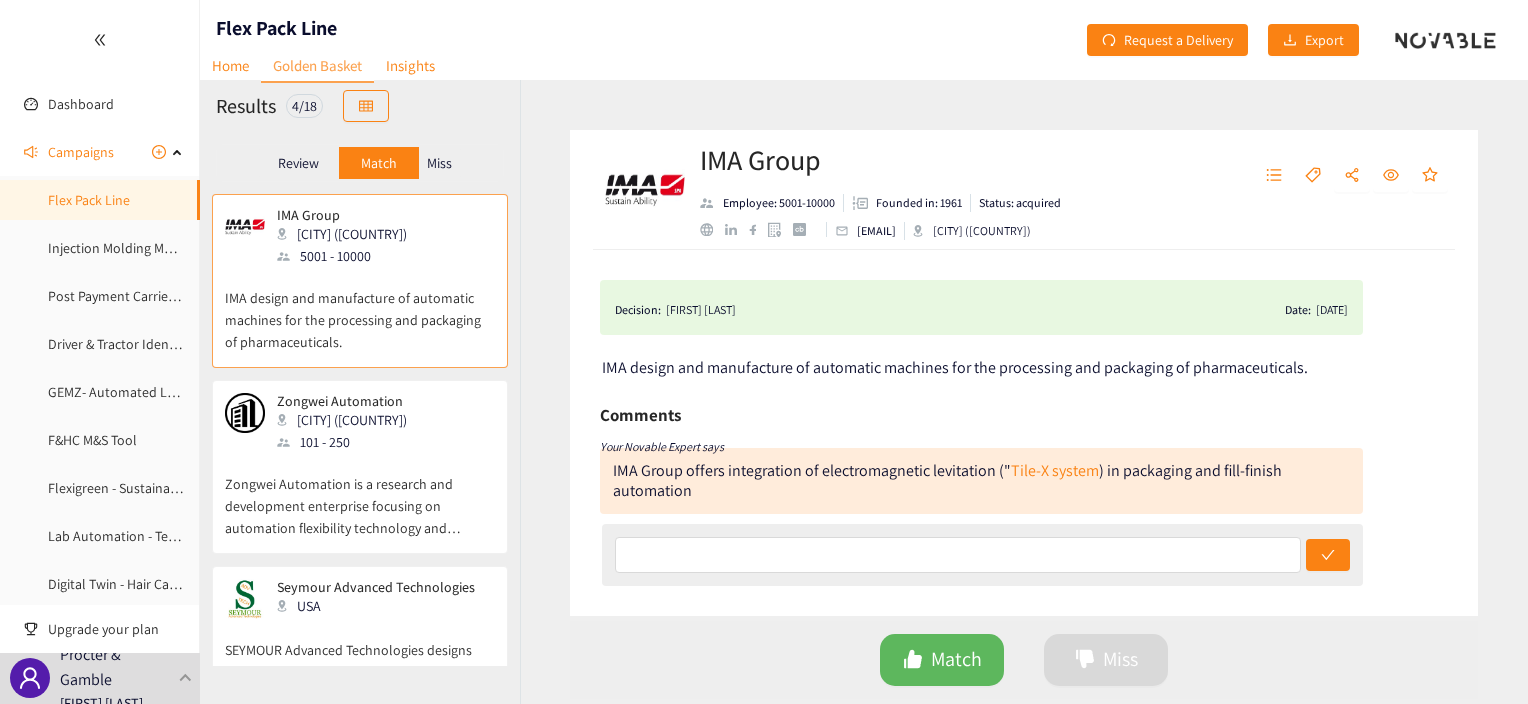 click on "Review" at bounding box center (298, 163) 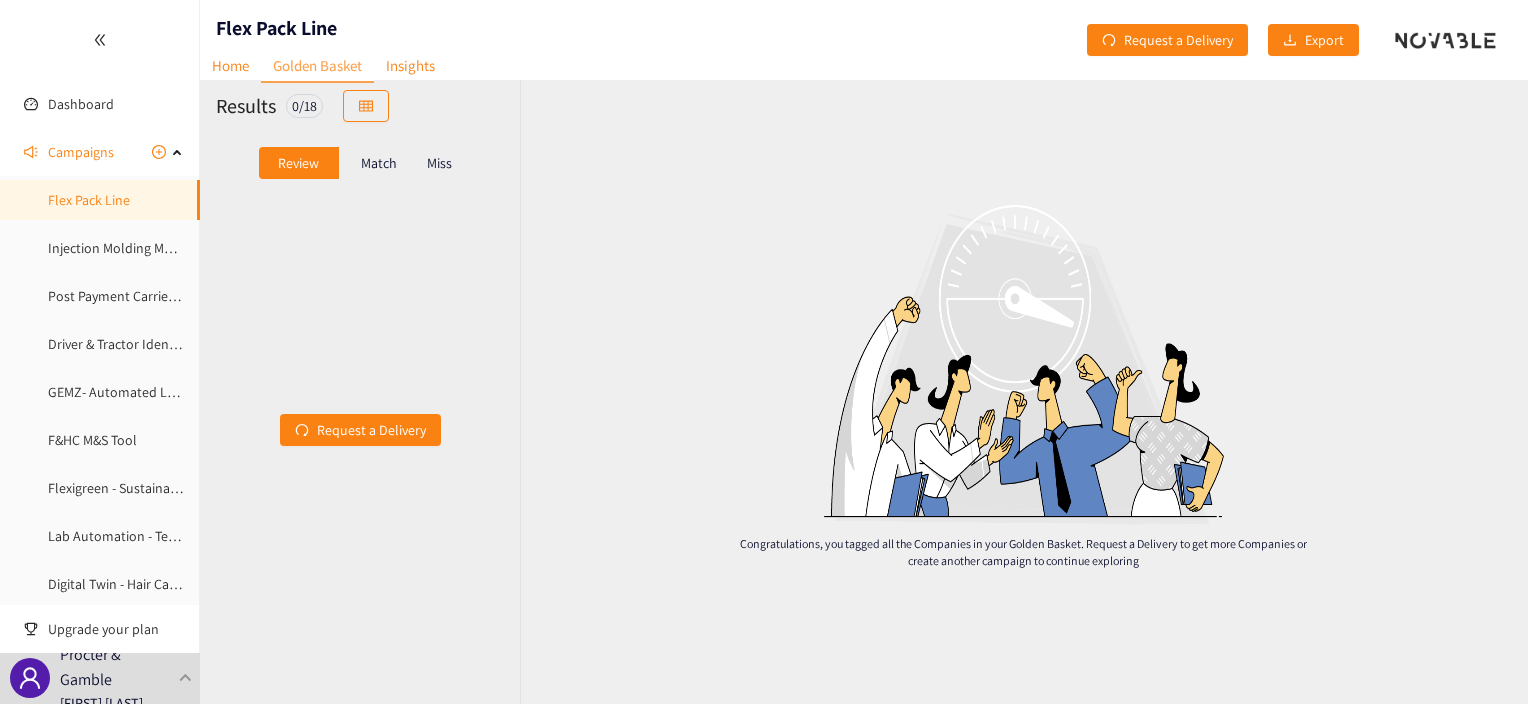click on "Match" at bounding box center (379, 163) 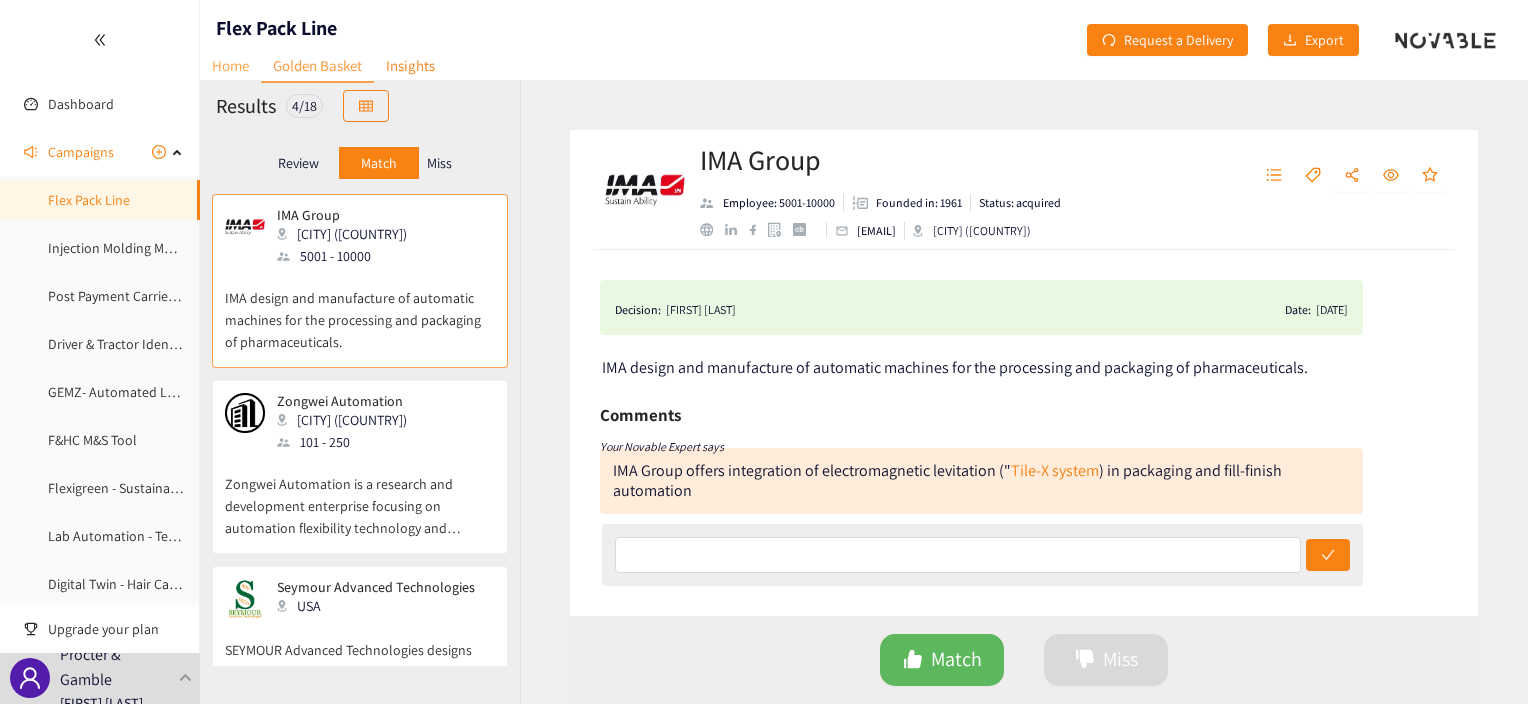click on "Home" at bounding box center (230, 65) 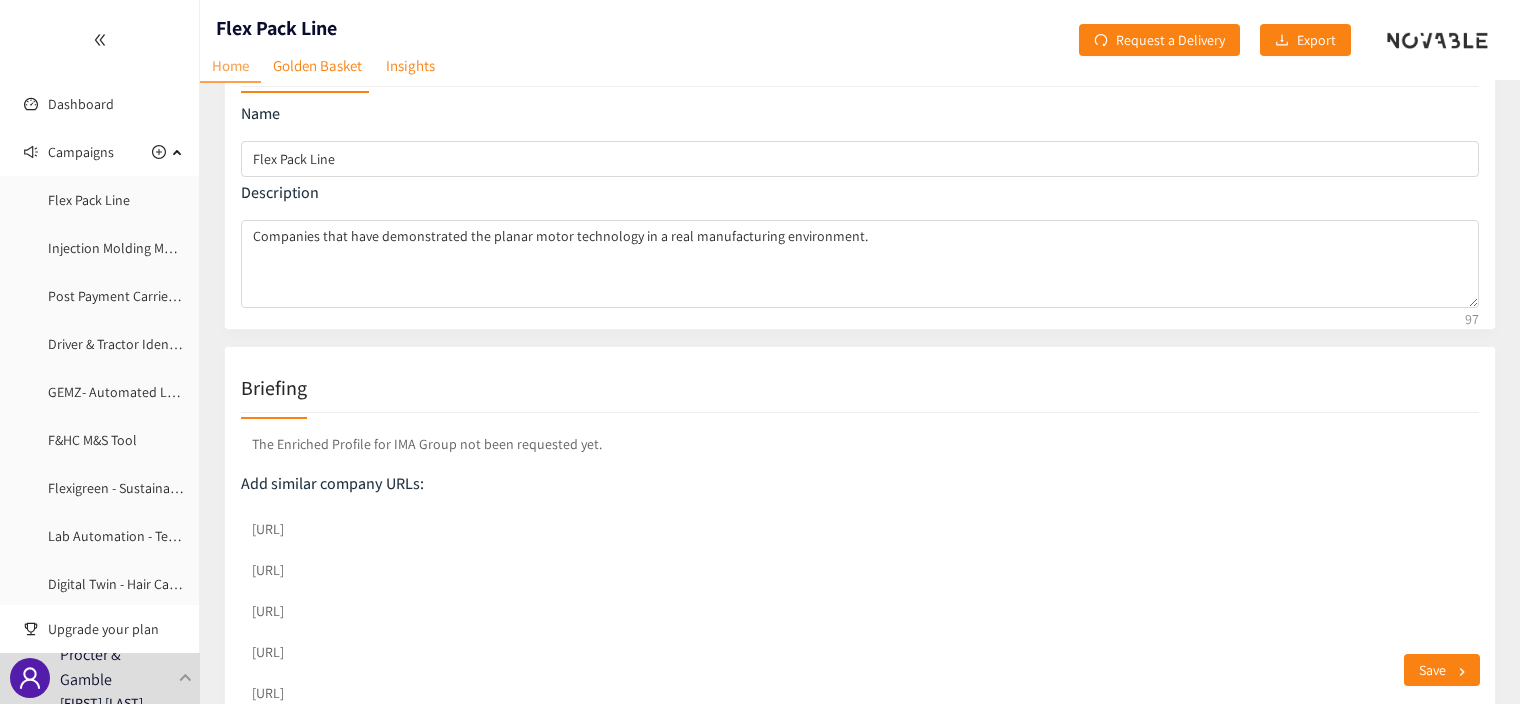 scroll, scrollTop: 0, scrollLeft: 0, axis: both 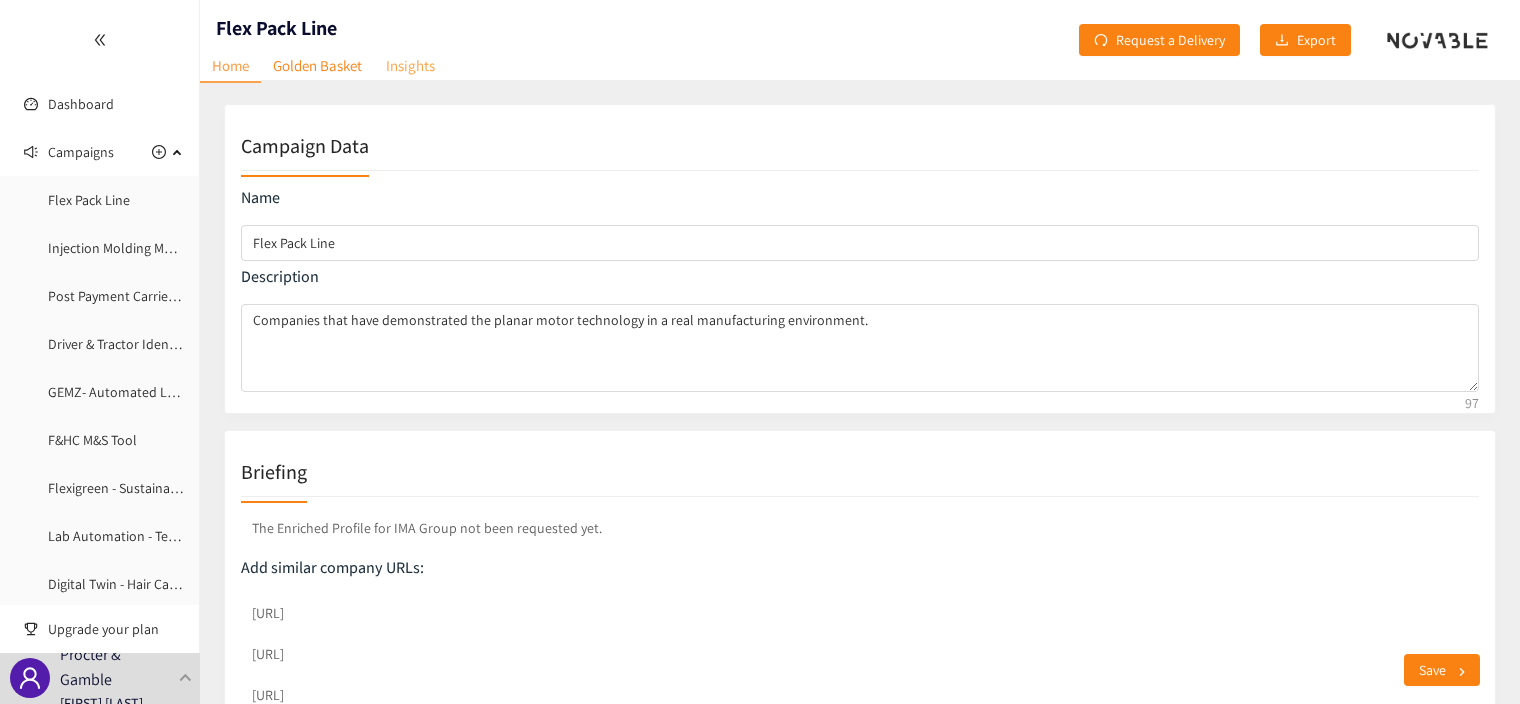 click on "Insights" at bounding box center (410, 65) 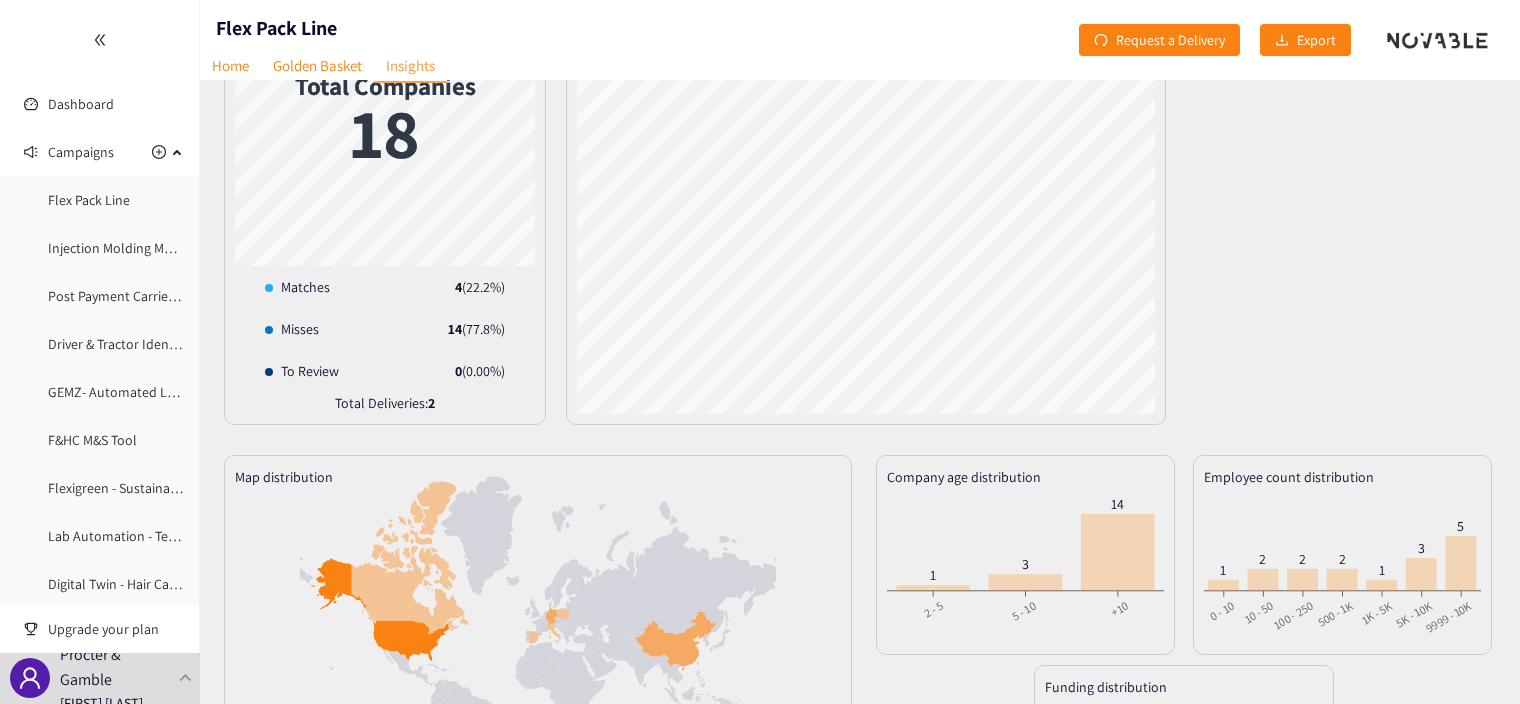 scroll, scrollTop: 0, scrollLeft: 0, axis: both 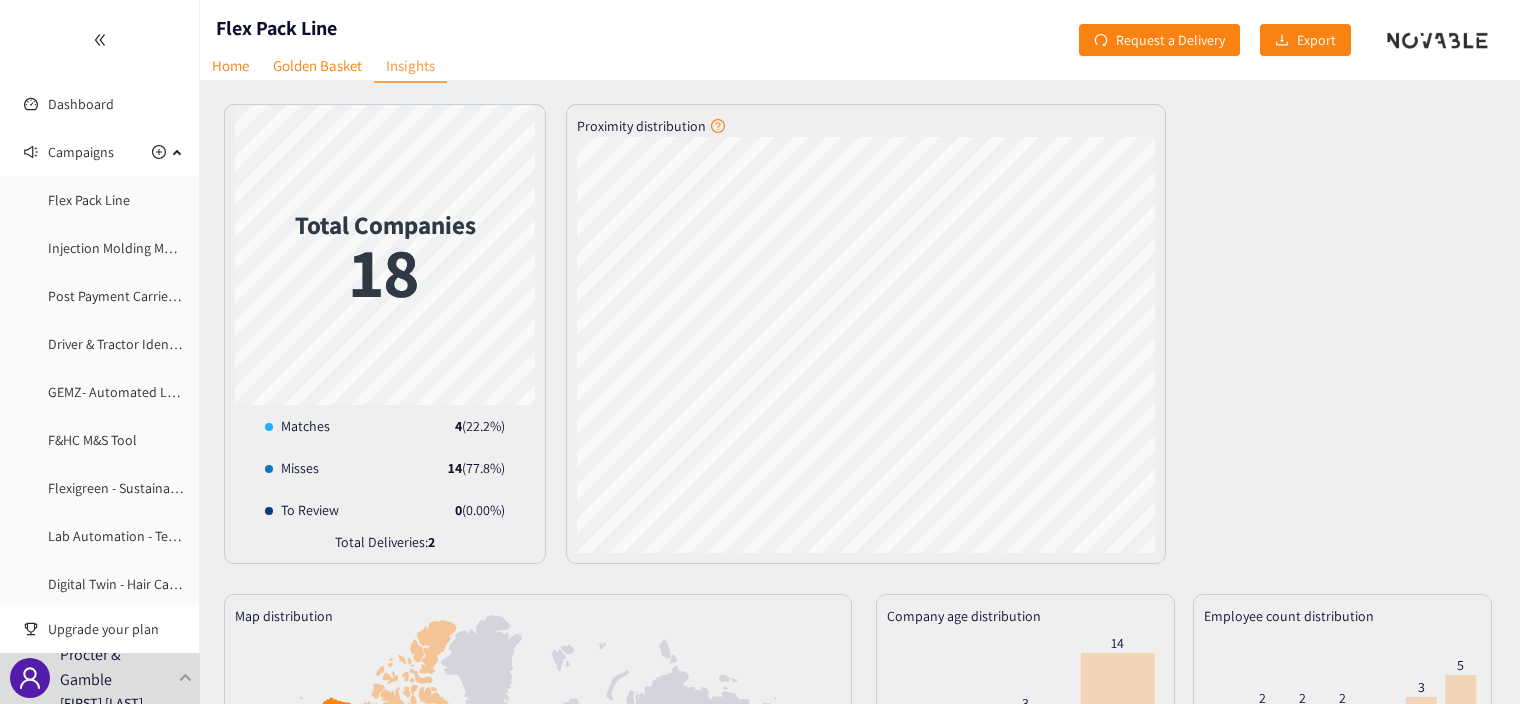 click at bounding box center [99, 40] 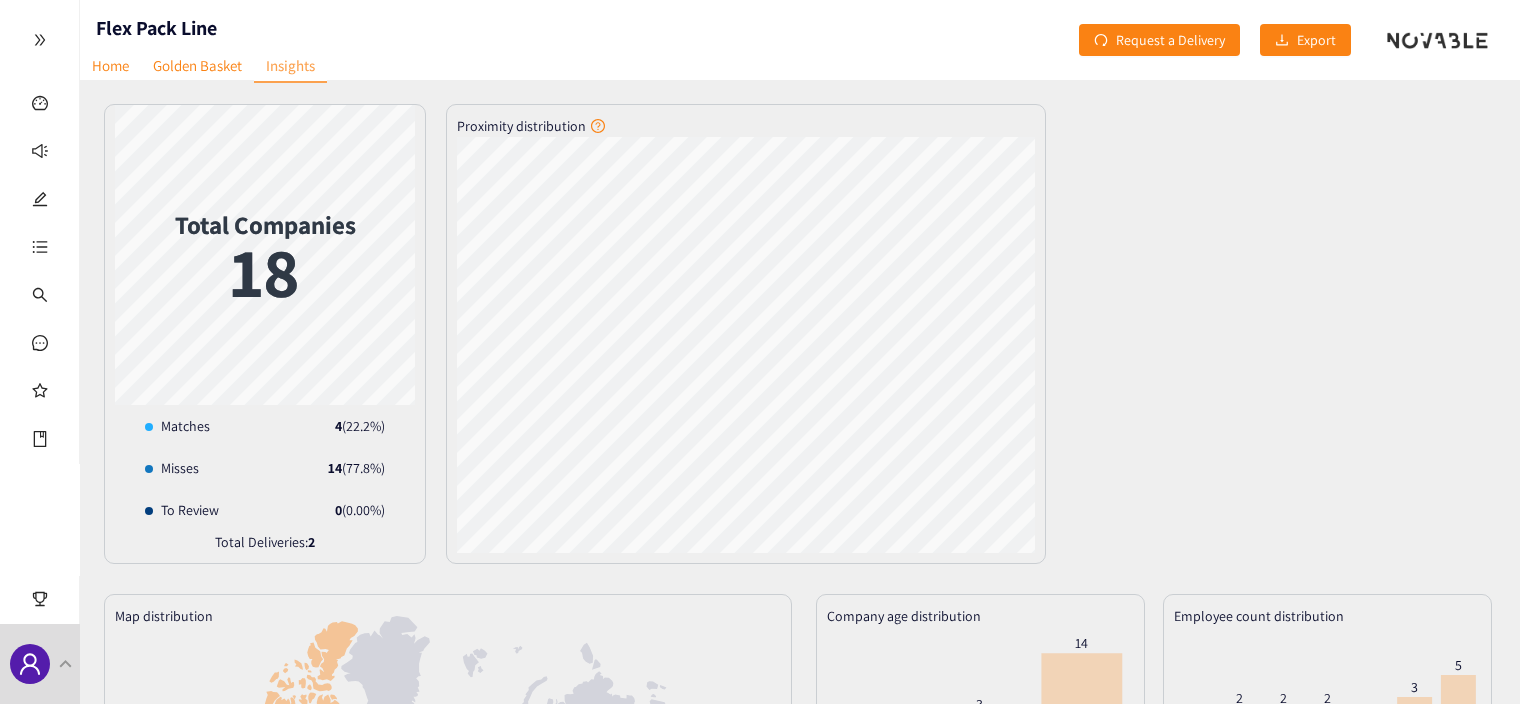 click on "Home Golden Basket Insights" at bounding box center [203, 36] 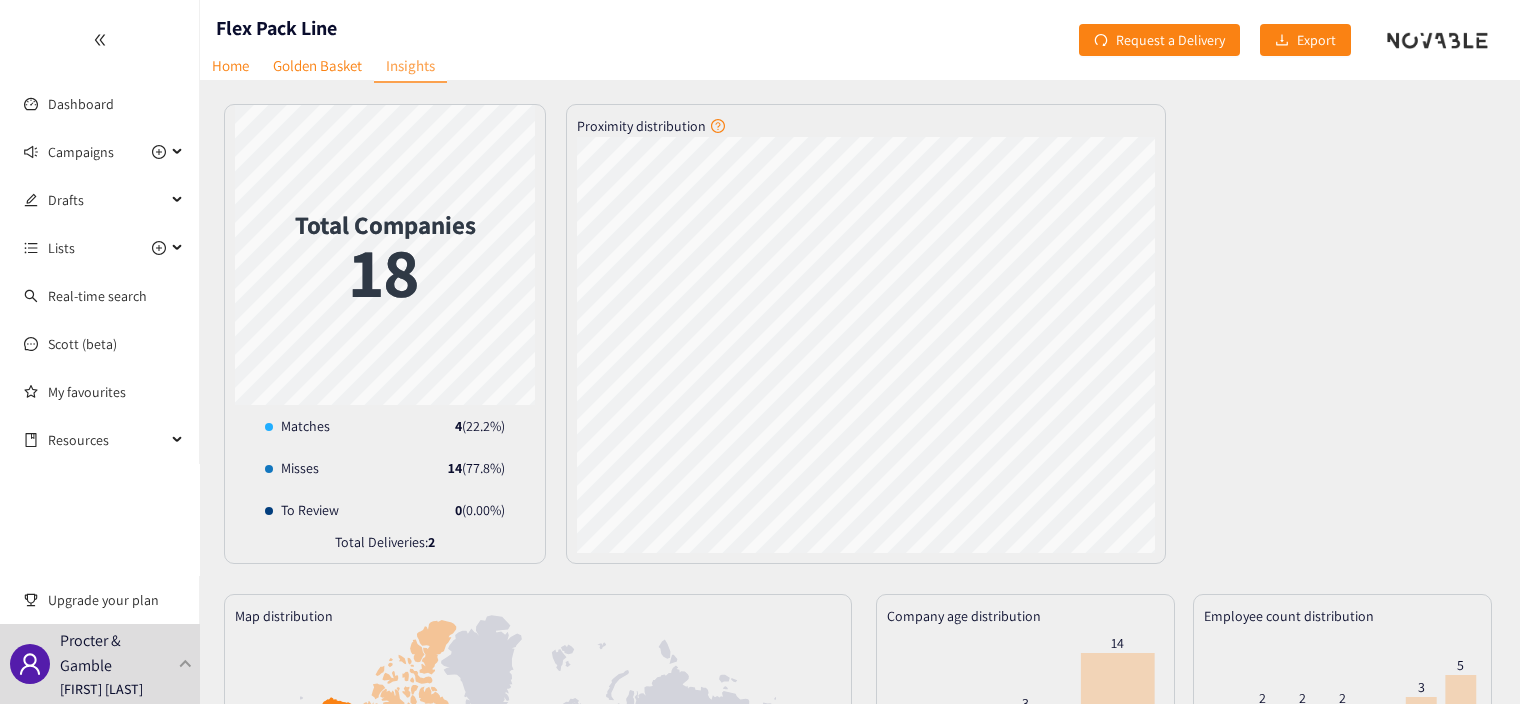 click at bounding box center (1437, 40) 